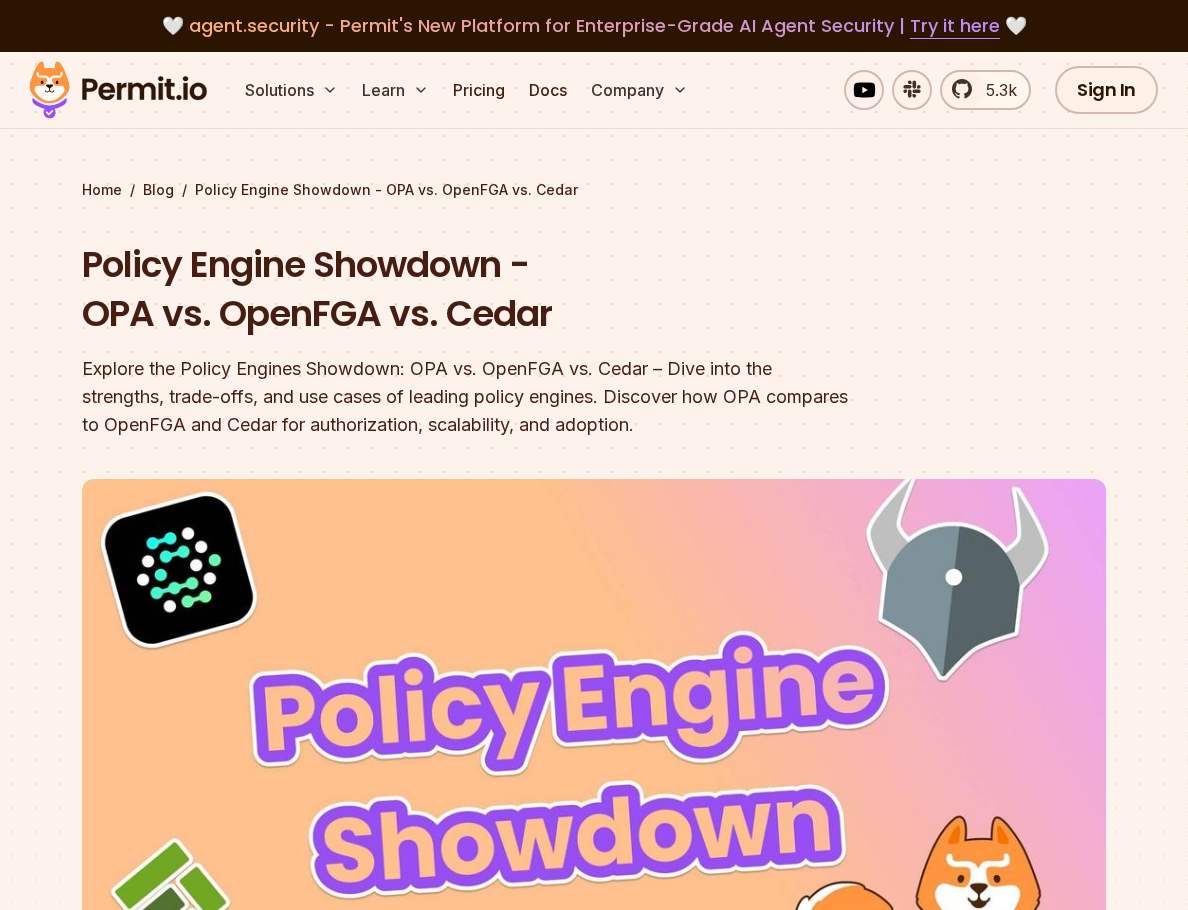 scroll, scrollTop: 0, scrollLeft: 0, axis: both 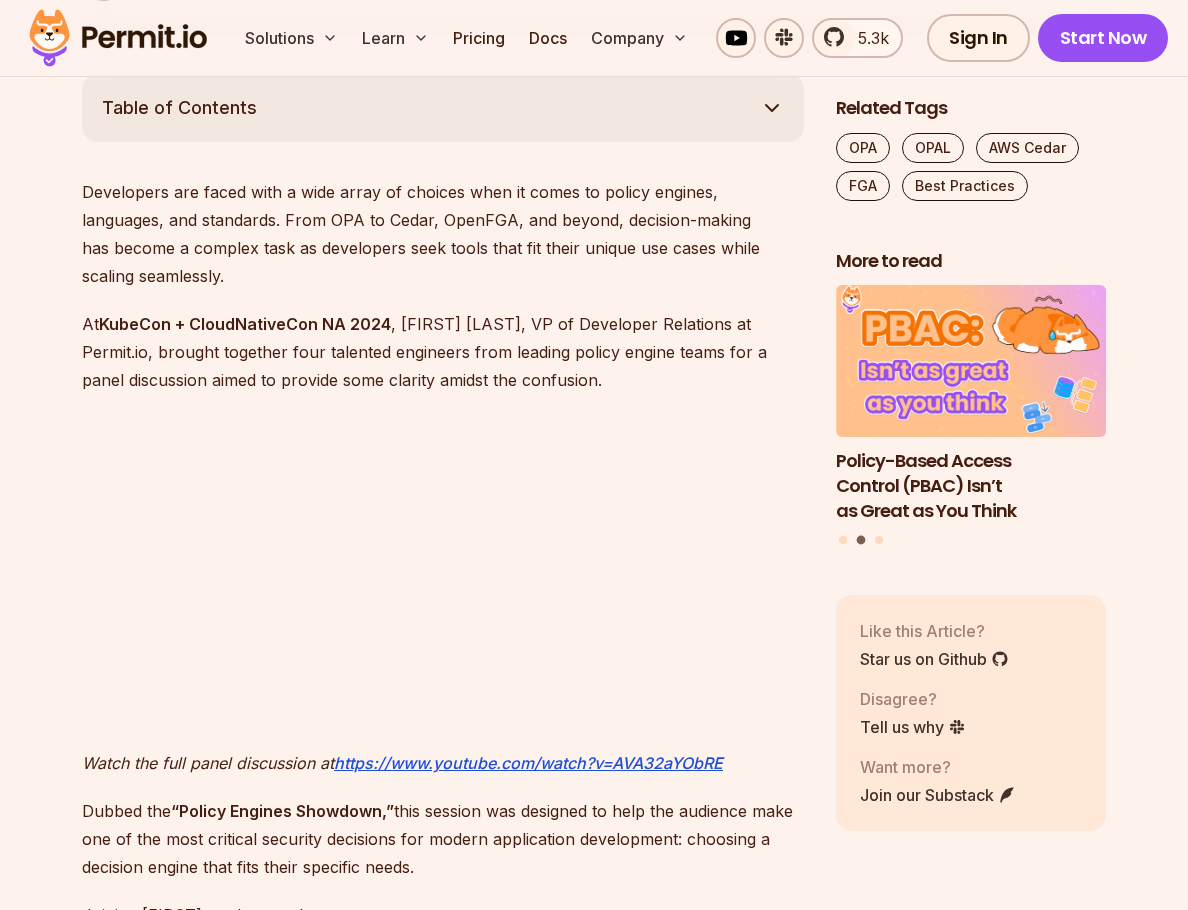 click on "Developers are faced with a wide array of choices when it comes to policy engines, languages, and standards. From OPA to Cedar, OpenFGA, and beyond, decision-making has become a complex task as developers seek tools that fit their unique use cases while scaling seamlessly." at bounding box center (443, 234) 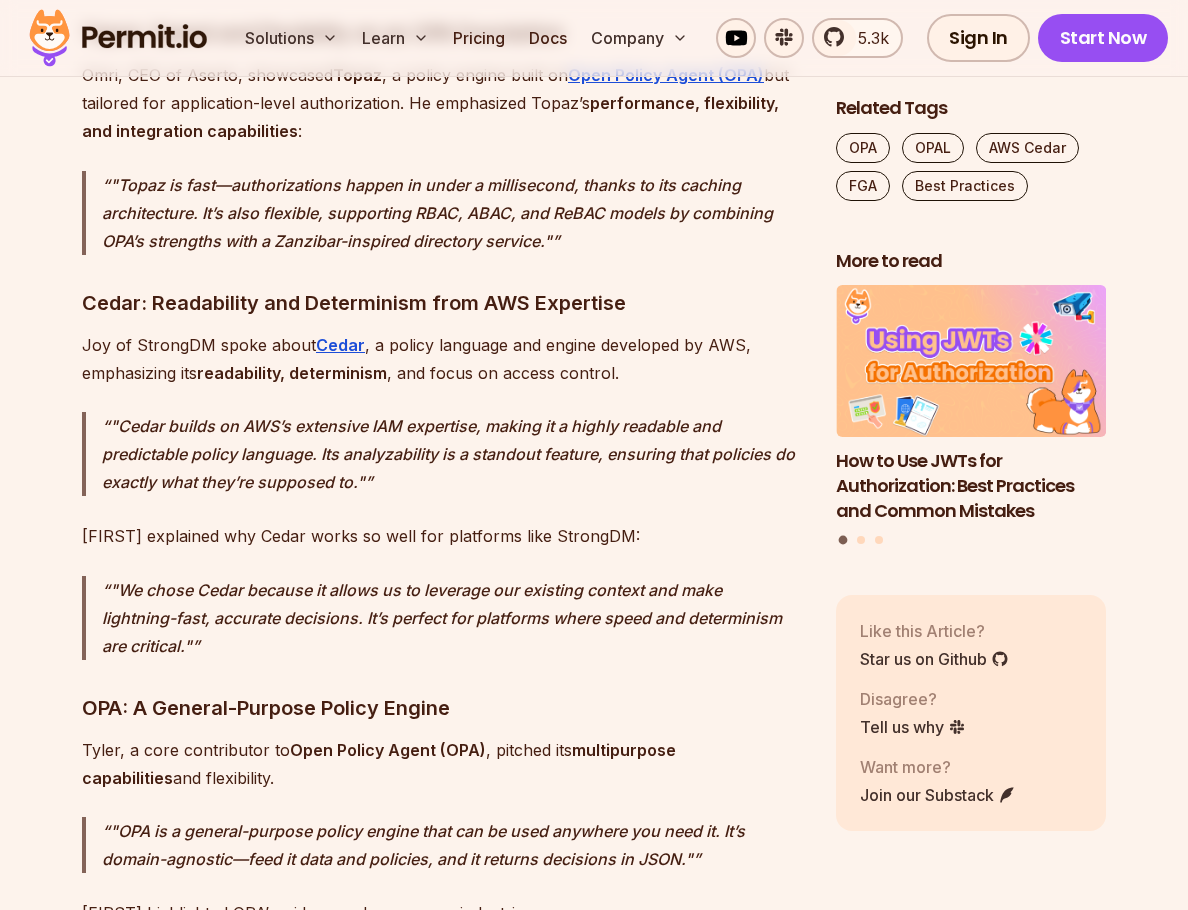 scroll, scrollTop: 3668, scrollLeft: 0, axis: vertical 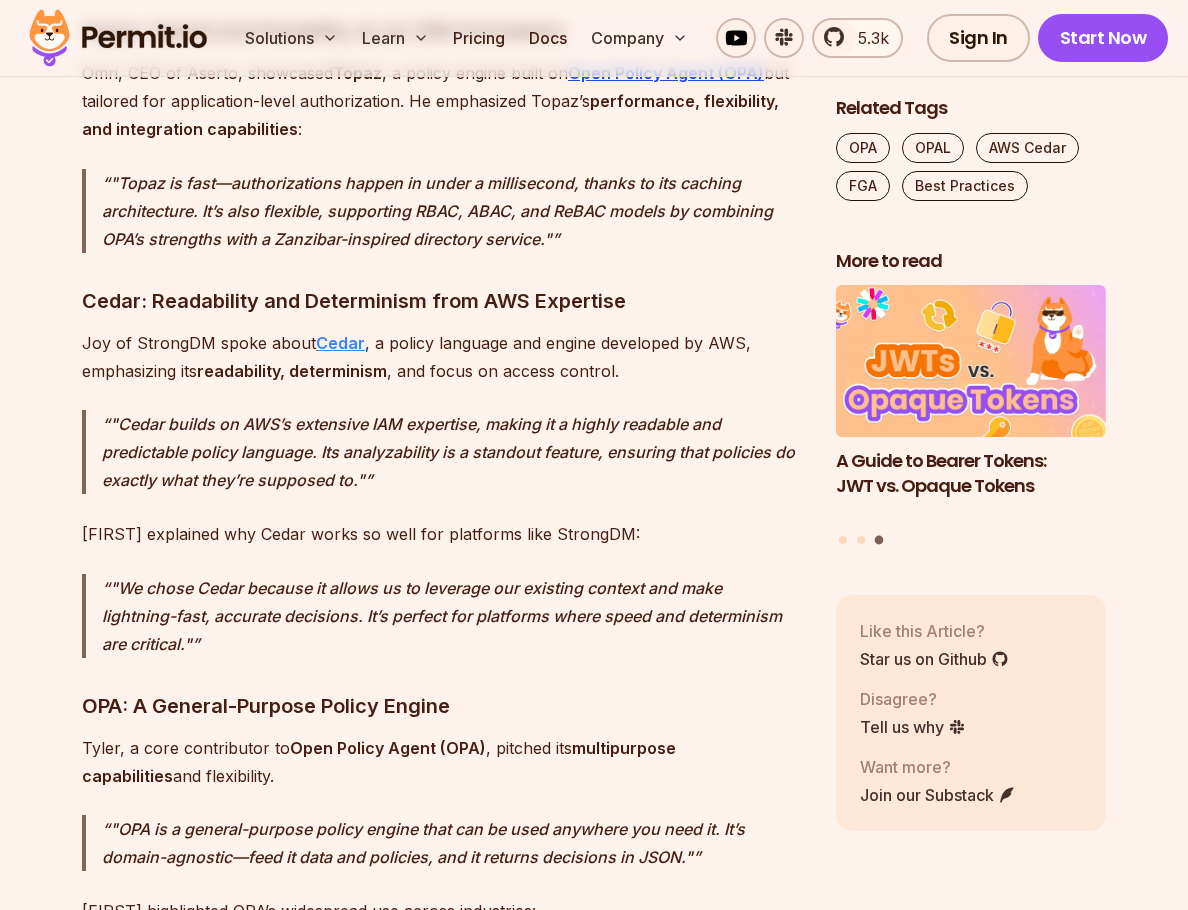 click on "Cedar" at bounding box center (340, 343) 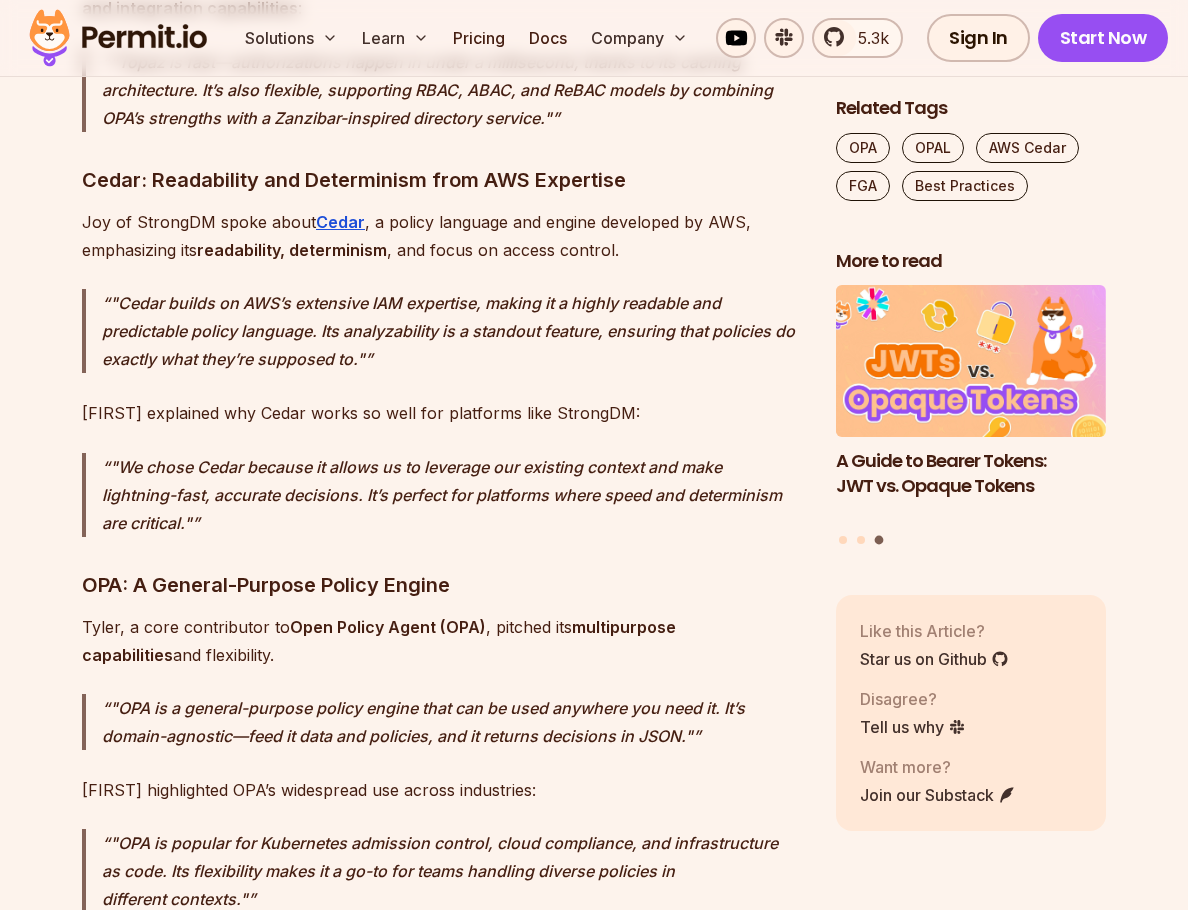 scroll, scrollTop: 3796, scrollLeft: 0, axis: vertical 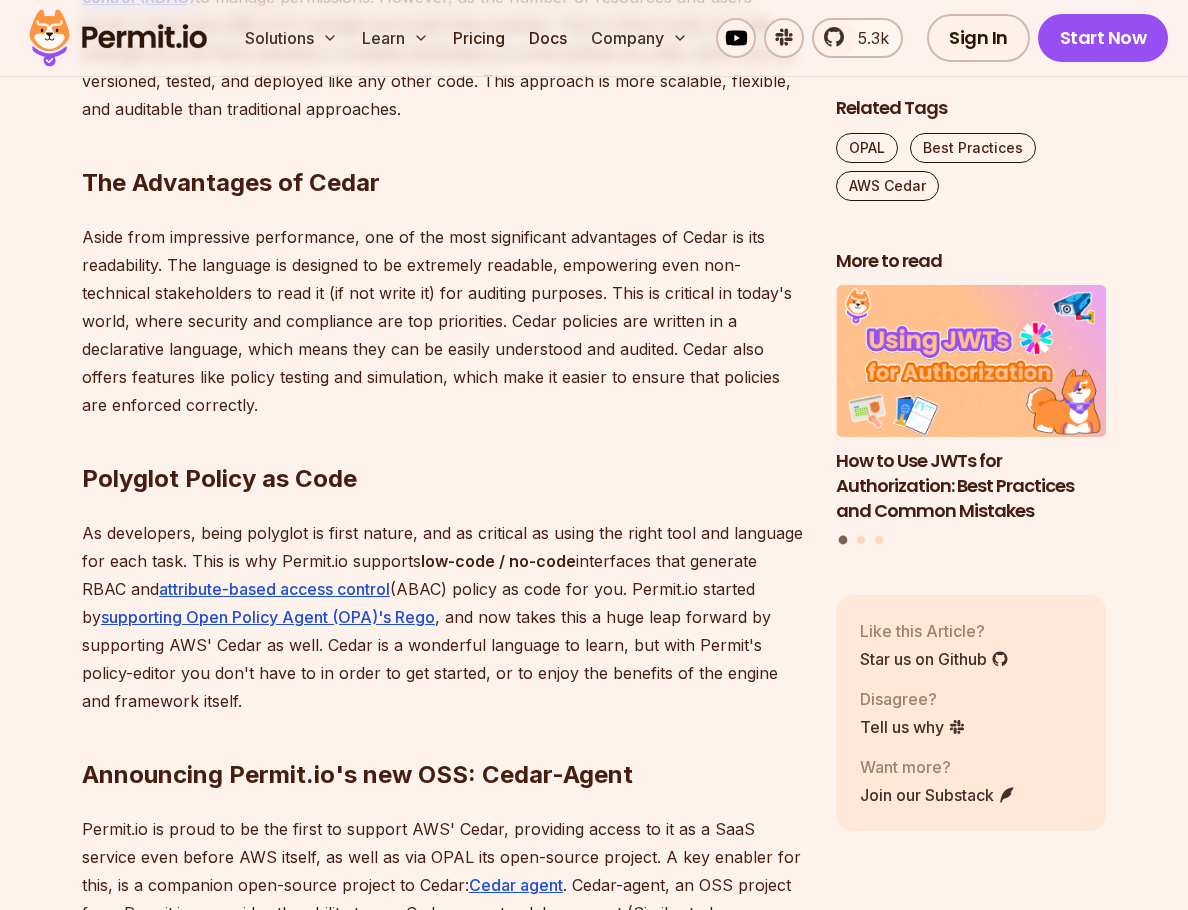 click on "Aside from impressive performance, one of the most significant advantages of Cedar is its readability. The language is designed to be extremely readable, empowering even non-technical stakeholders to read it (if not write it) for auditing purposes. This is critical in today's world, where security and compliance are top priorities. Cedar policies are written in a declarative language, which means they can be easily understood and audited. Cedar also offers features like policy testing and simulation, which make it easier to ensure that policies are enforced correctly. ⁠" at bounding box center [443, 321] 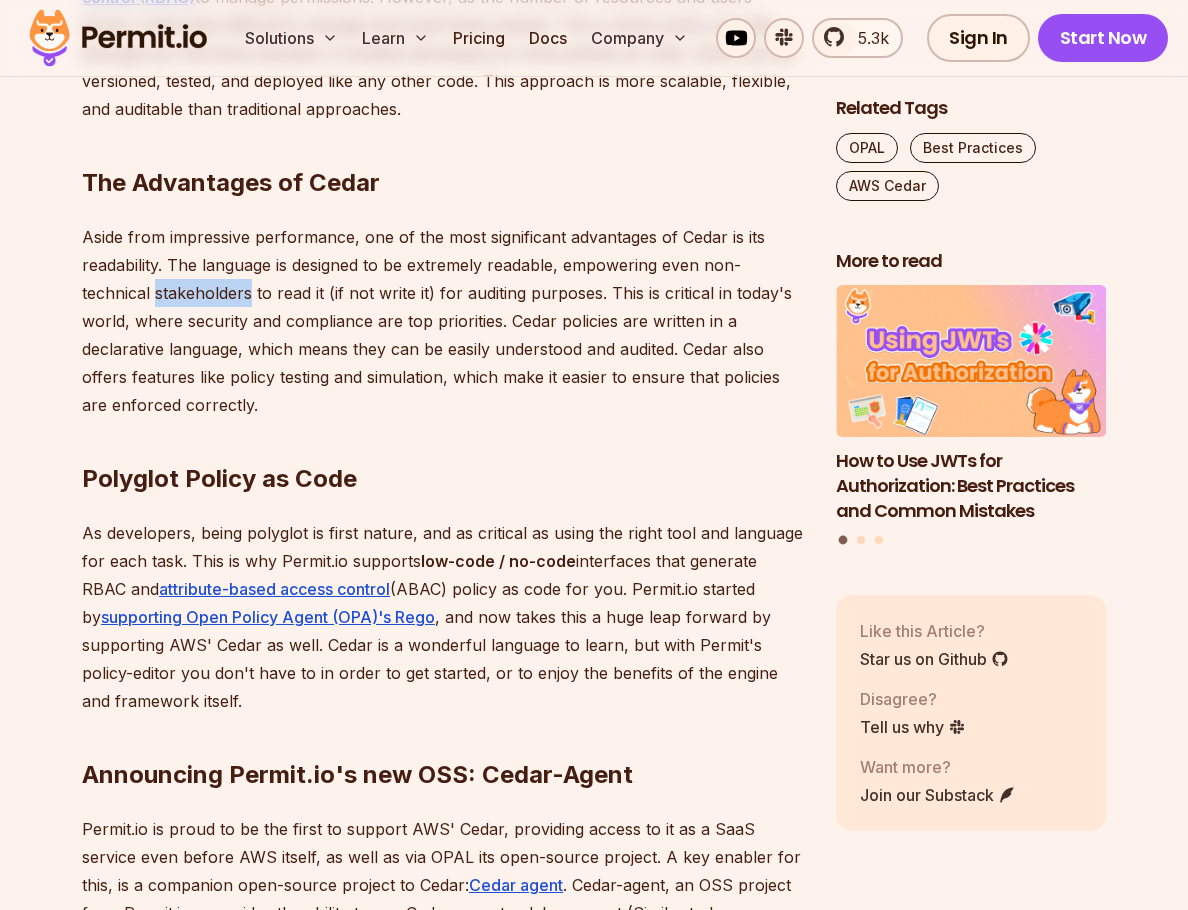 click on "Aside from impressive performance, one of the most significant advantages of Cedar is its readability. The language is designed to be extremely readable, empowering even non-technical stakeholders to read it (if not write it) for auditing purposes. This is critical in today's world, where security and compliance are top priorities. Cedar policies are written in a declarative language, which means they can be easily understood and audited. Cedar also offers features like policy testing and simulation, which make it easier to ensure that policies are enforced correctly. ⁠" at bounding box center (443, 321) 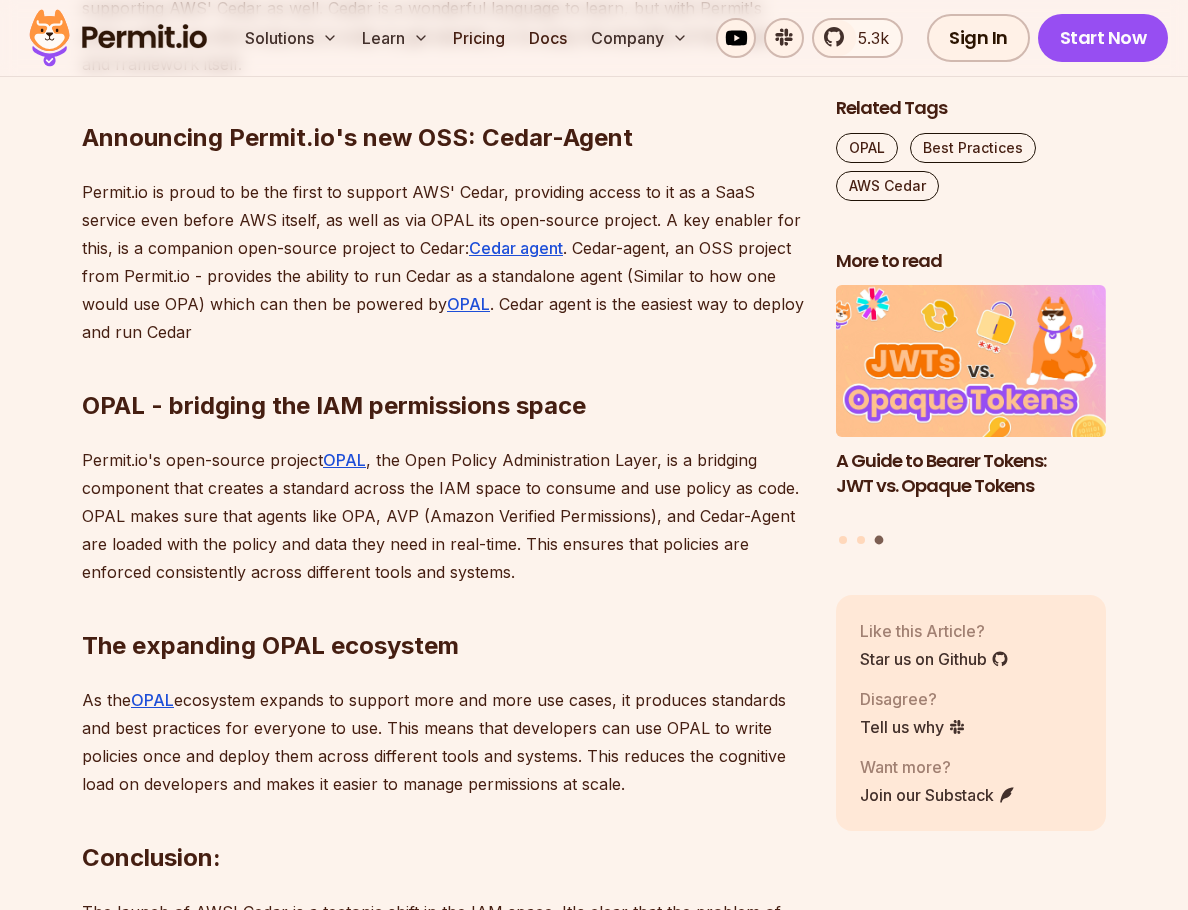 scroll, scrollTop: 2265, scrollLeft: 0, axis: vertical 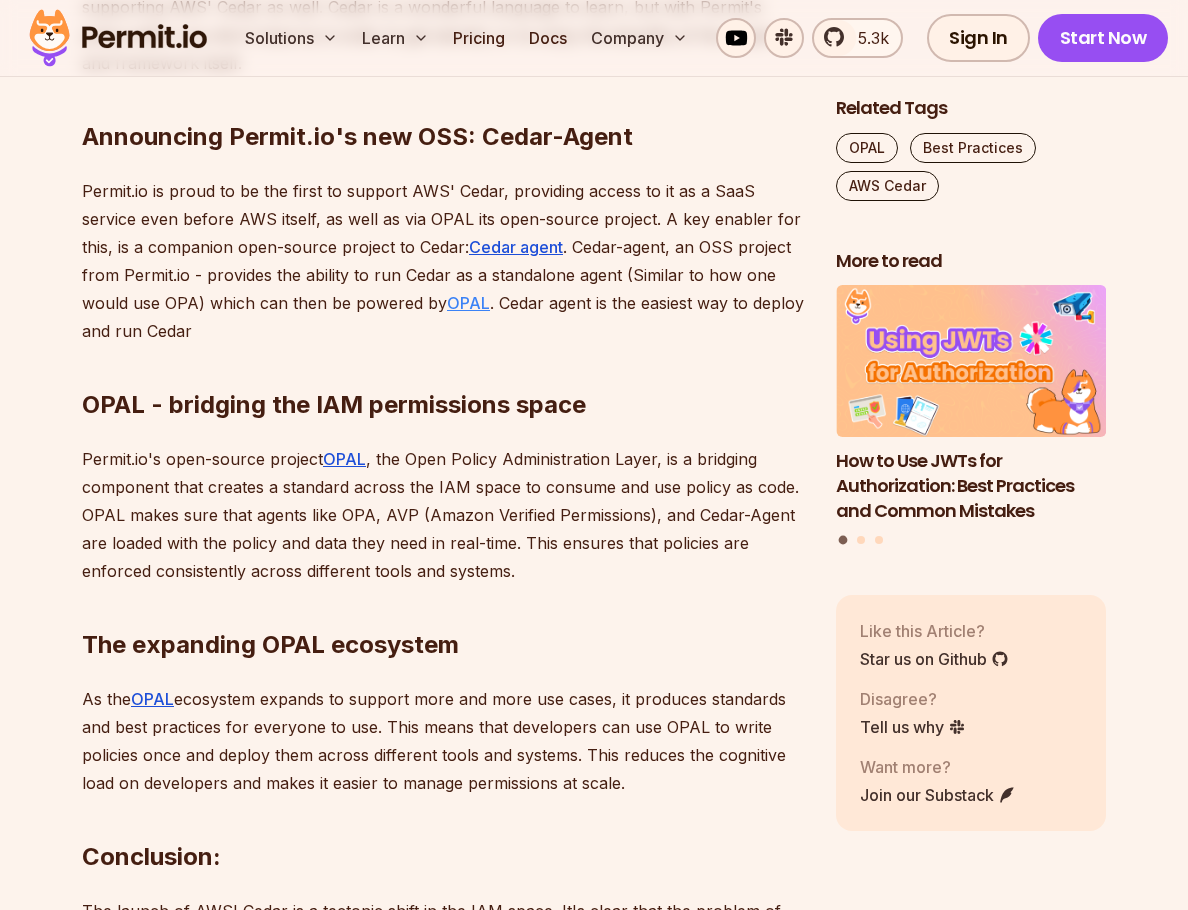 click on "OPAL" at bounding box center (468, 303) 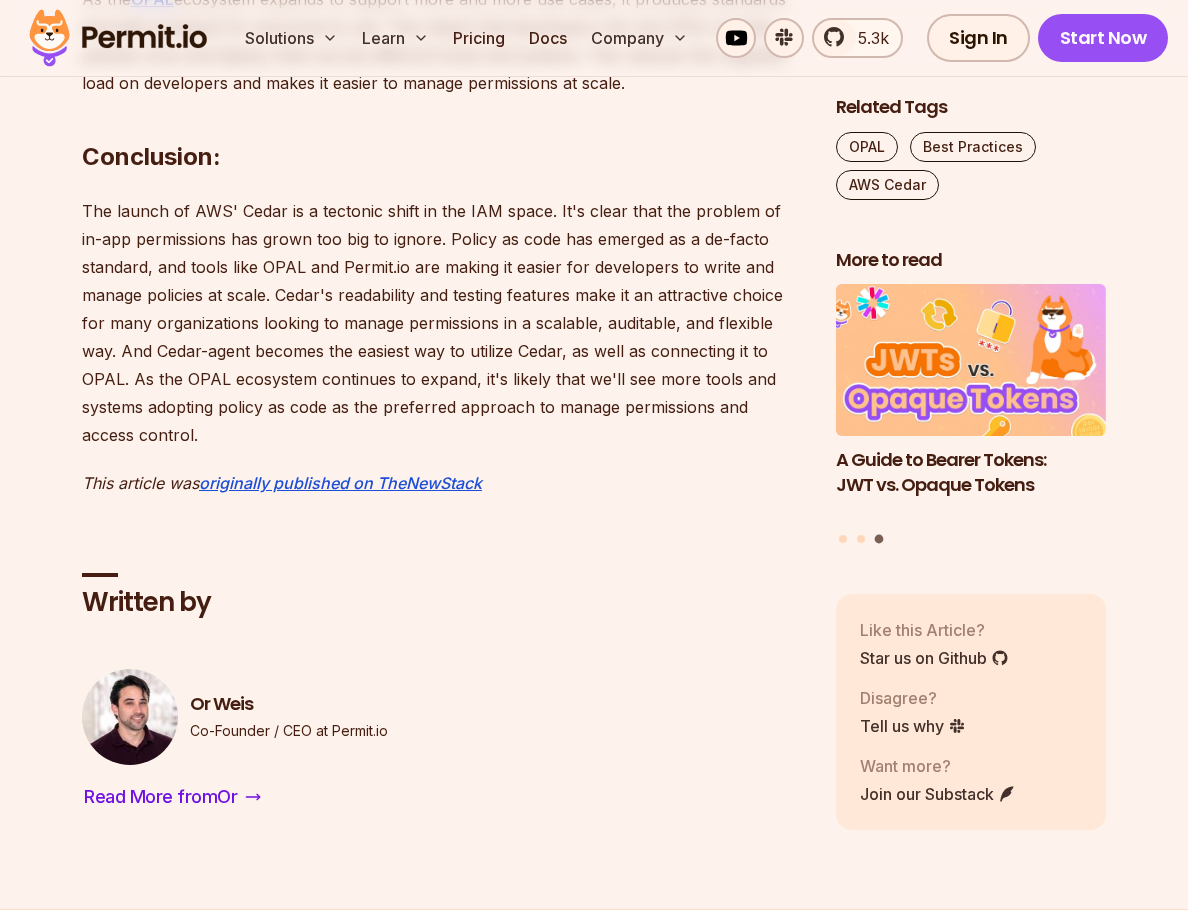 scroll, scrollTop: 2967, scrollLeft: 0, axis: vertical 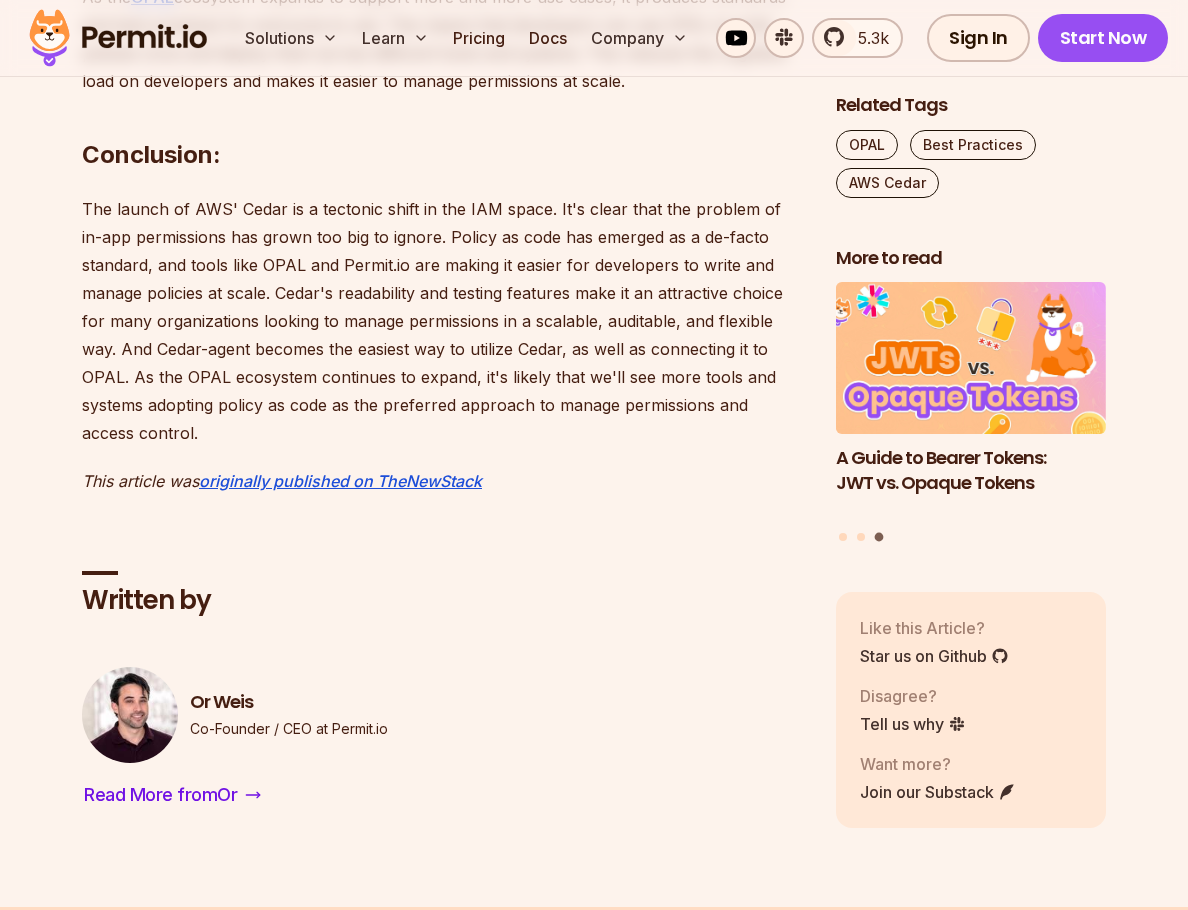 click on "The launch of AWS' Cedar is a tectonic shift in the IAM space. It's clear that the problem of in-app permissions has grown too big to ignore. Policy as code has emerged as a de-facto standard, and tools like OPAL and Permit.io are making it easier for developers to write and manage policies at scale. Cedar's readability and testing features make it an attractive choice for many organizations looking to manage permissions in a scalable, auditable, and flexible way. And Cedar-agent becomes the easiest way to utilize Cedar, as well as connecting it to OPAL. As the OPAL ecosystem continues to expand, it's likely that we'll see more tools and systems adopting policy as code as the preferred approach to manage permissions and access control." at bounding box center (443, 321) 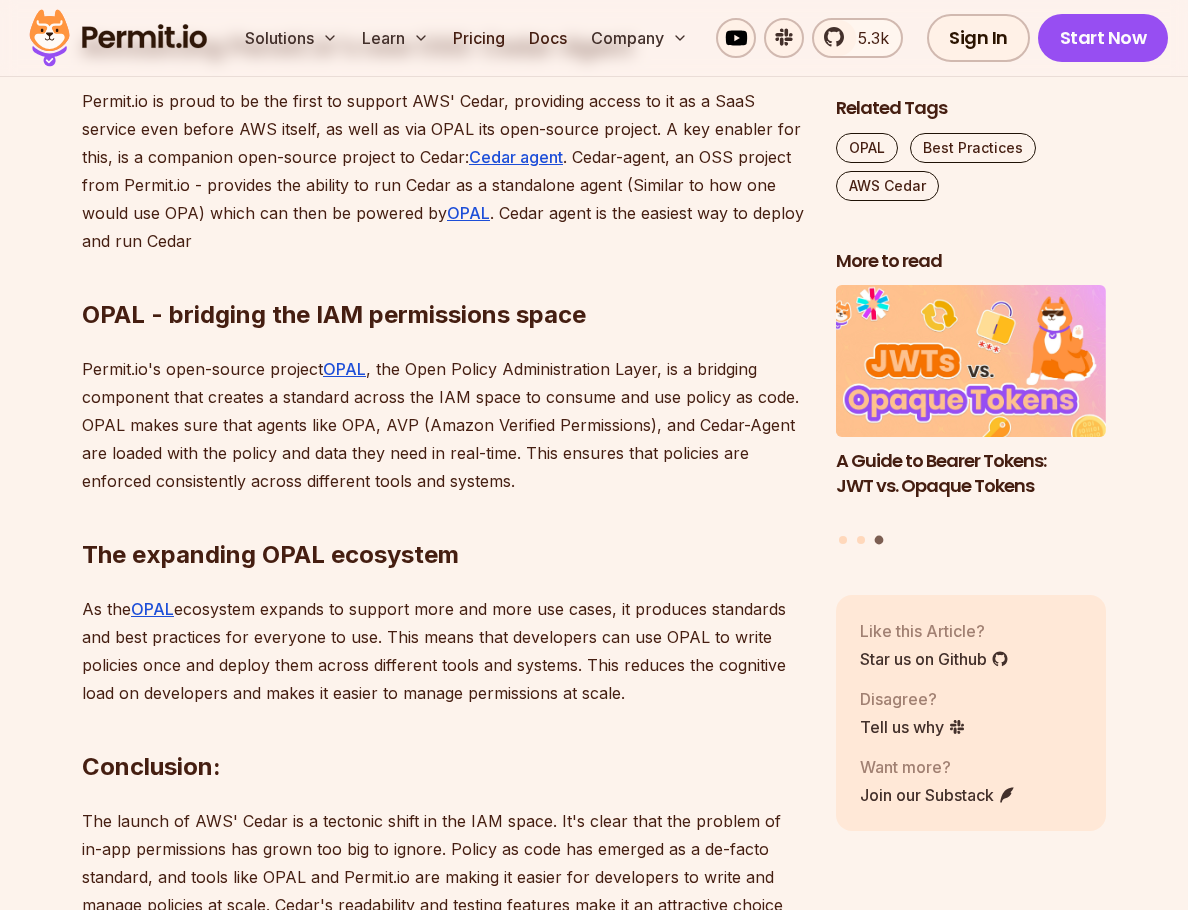scroll, scrollTop: 2318, scrollLeft: 0, axis: vertical 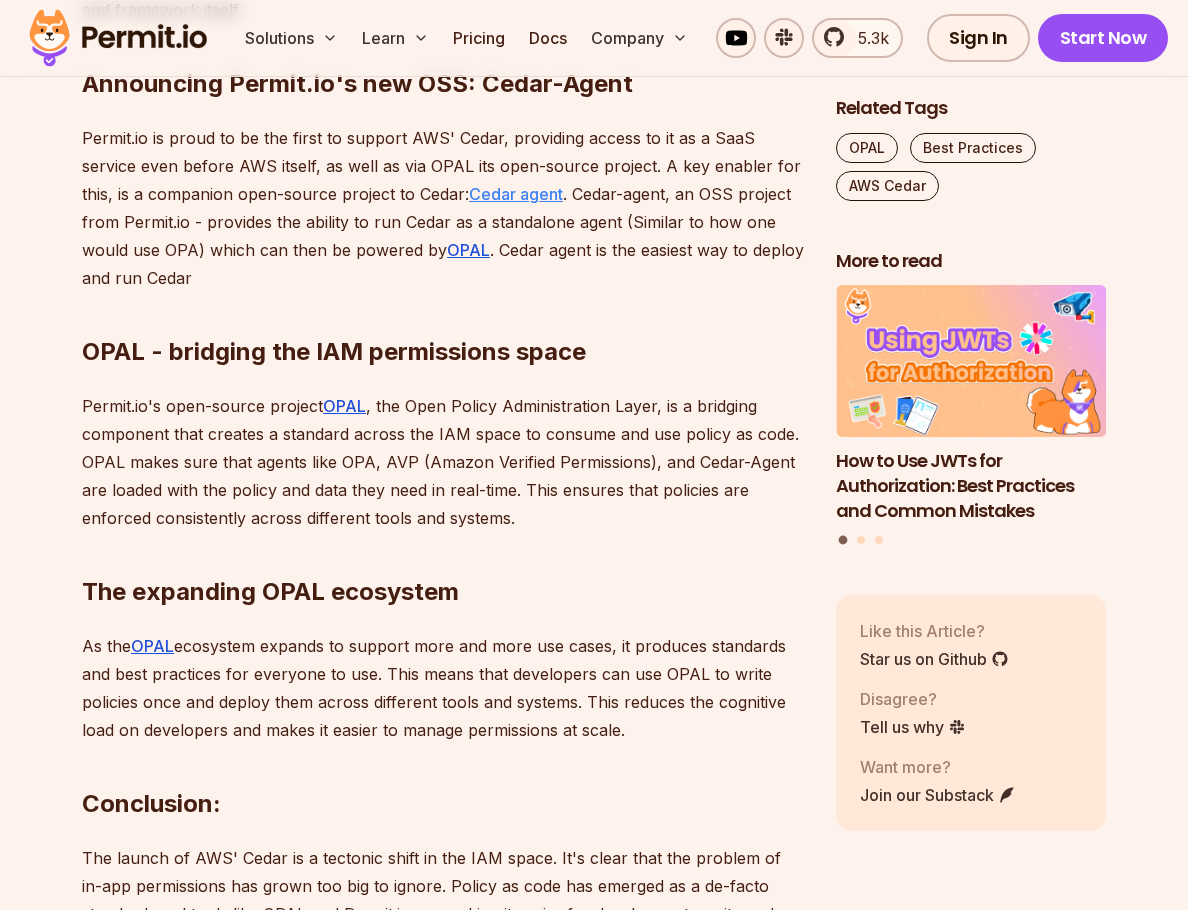 click on "Cedar agent" at bounding box center [516, 194] 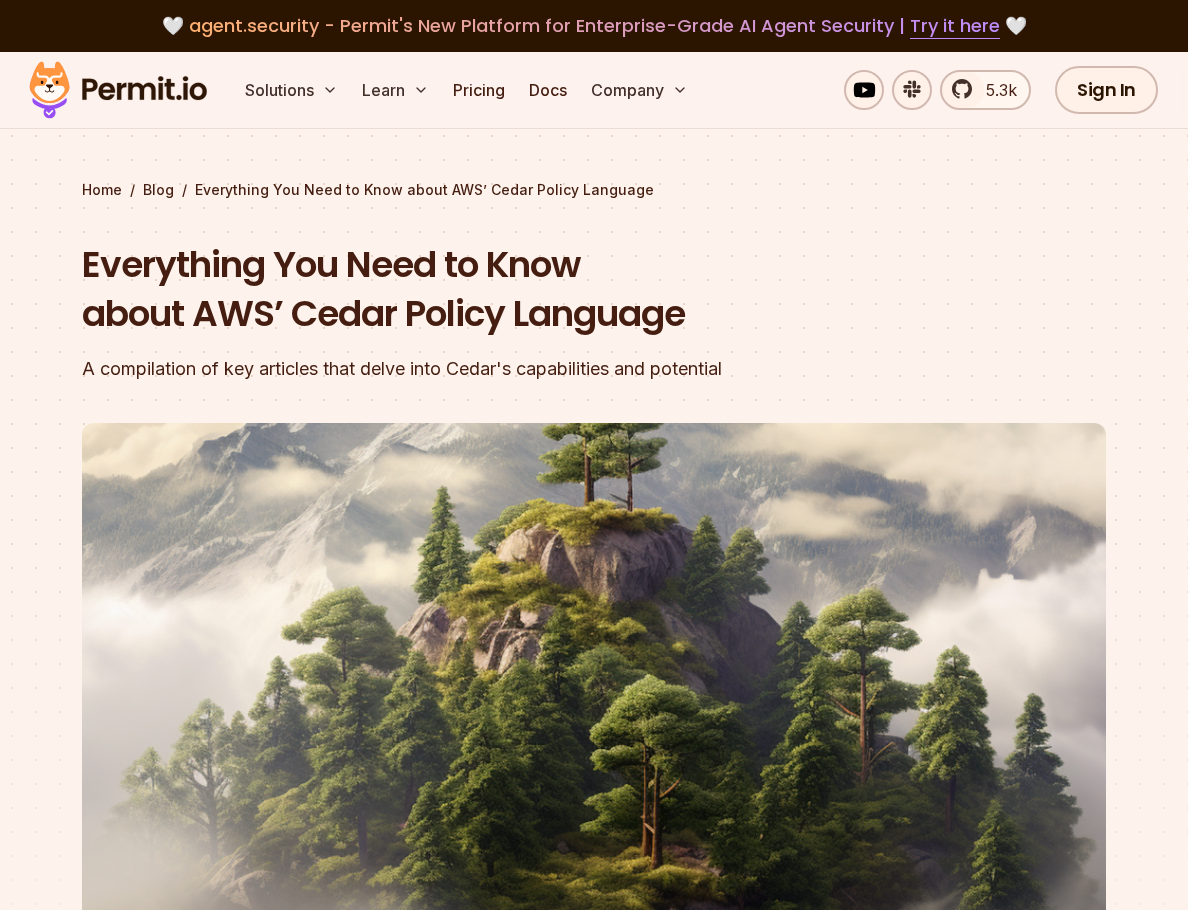 scroll, scrollTop: 571, scrollLeft: 0, axis: vertical 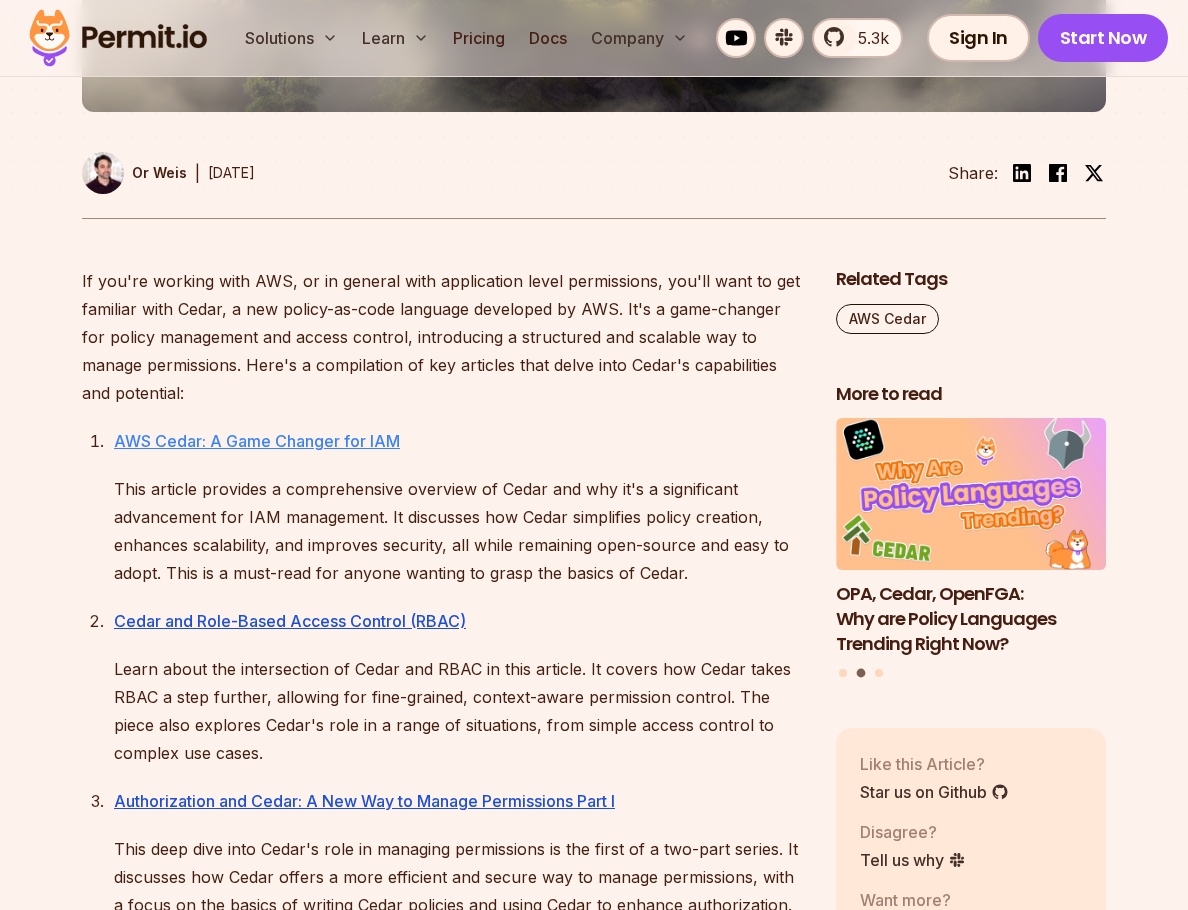 click on "AWS Cedar: A Game Changer for IAM" at bounding box center [257, 441] 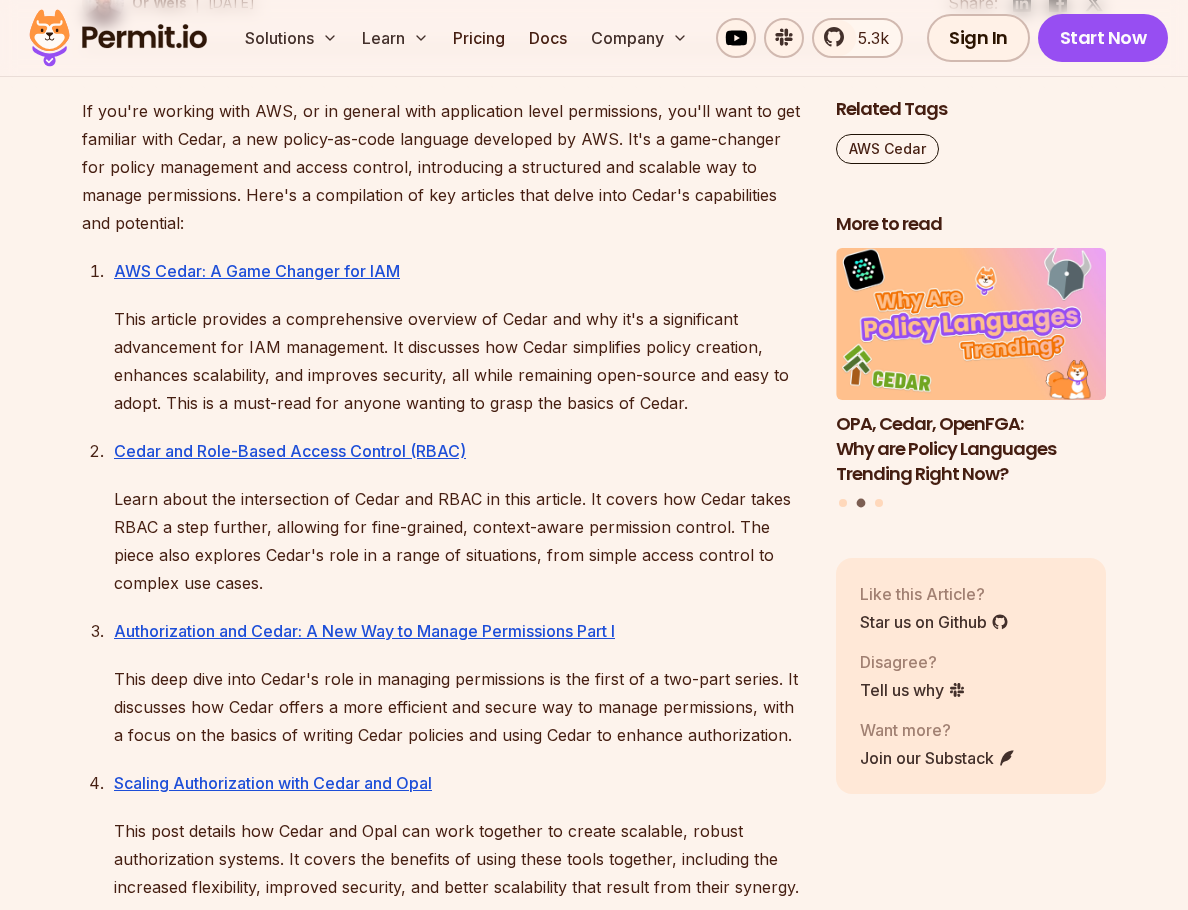 scroll, scrollTop: 1098, scrollLeft: 0, axis: vertical 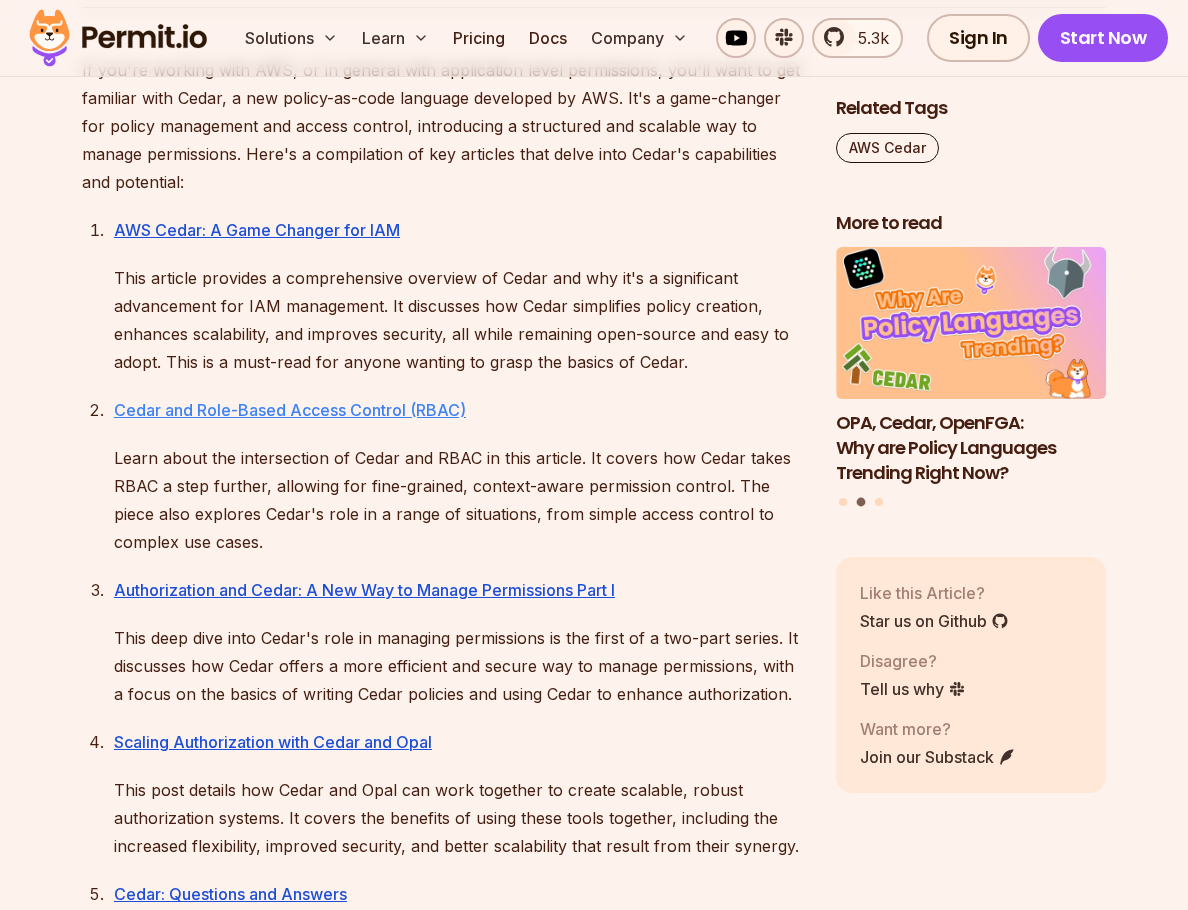 click on "Cedar and Role-Based Access Control (RBAC)" at bounding box center (290, 410) 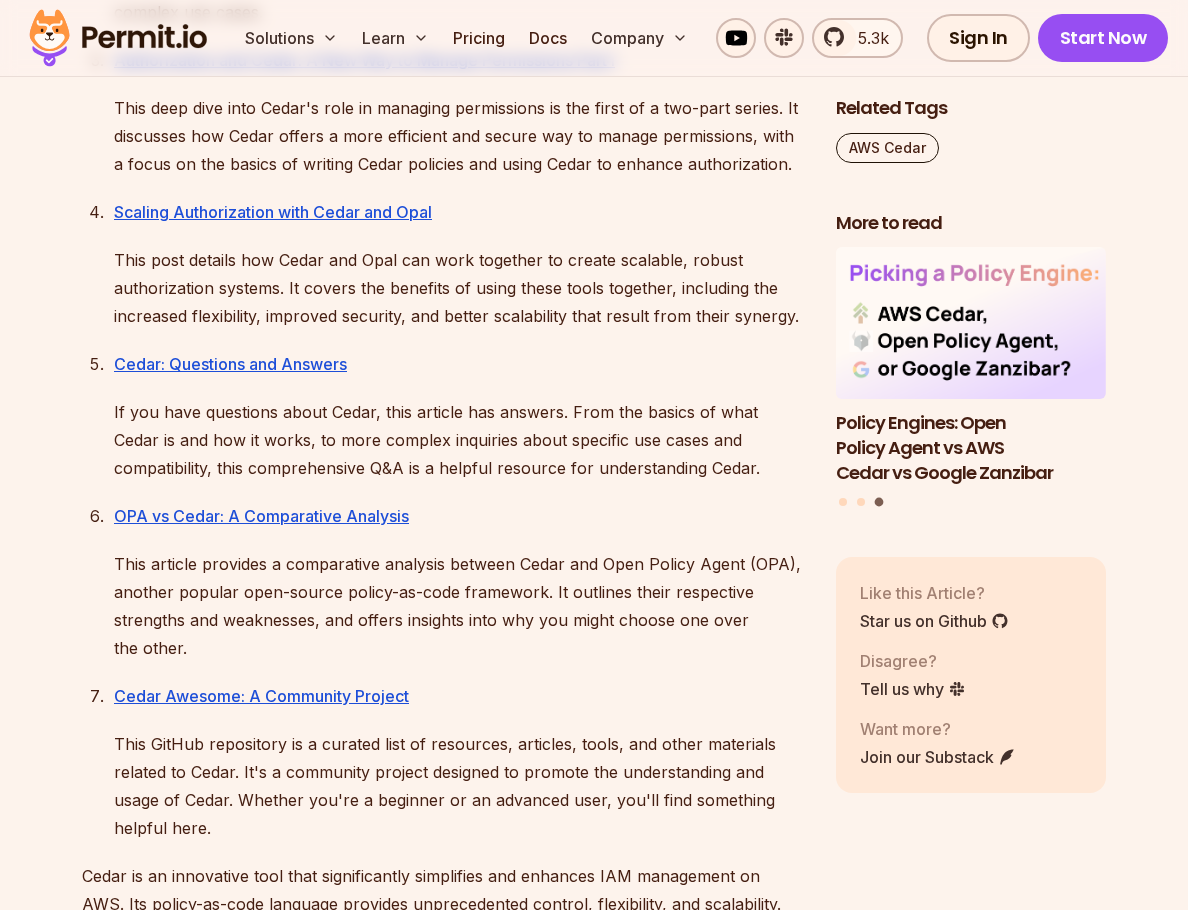 scroll, scrollTop: 1630, scrollLeft: 0, axis: vertical 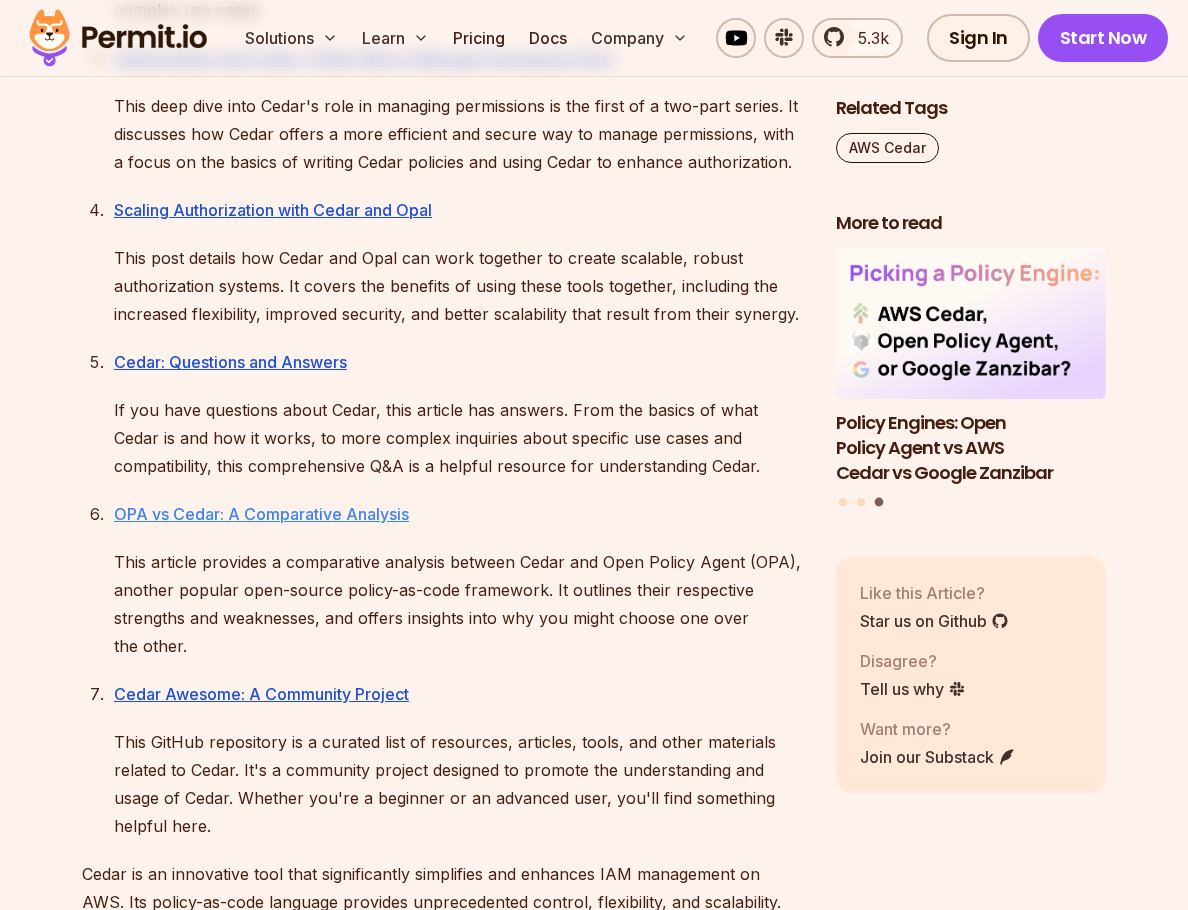 click on "OPA vs Cedar: A Comparative Analysis" at bounding box center (261, 514) 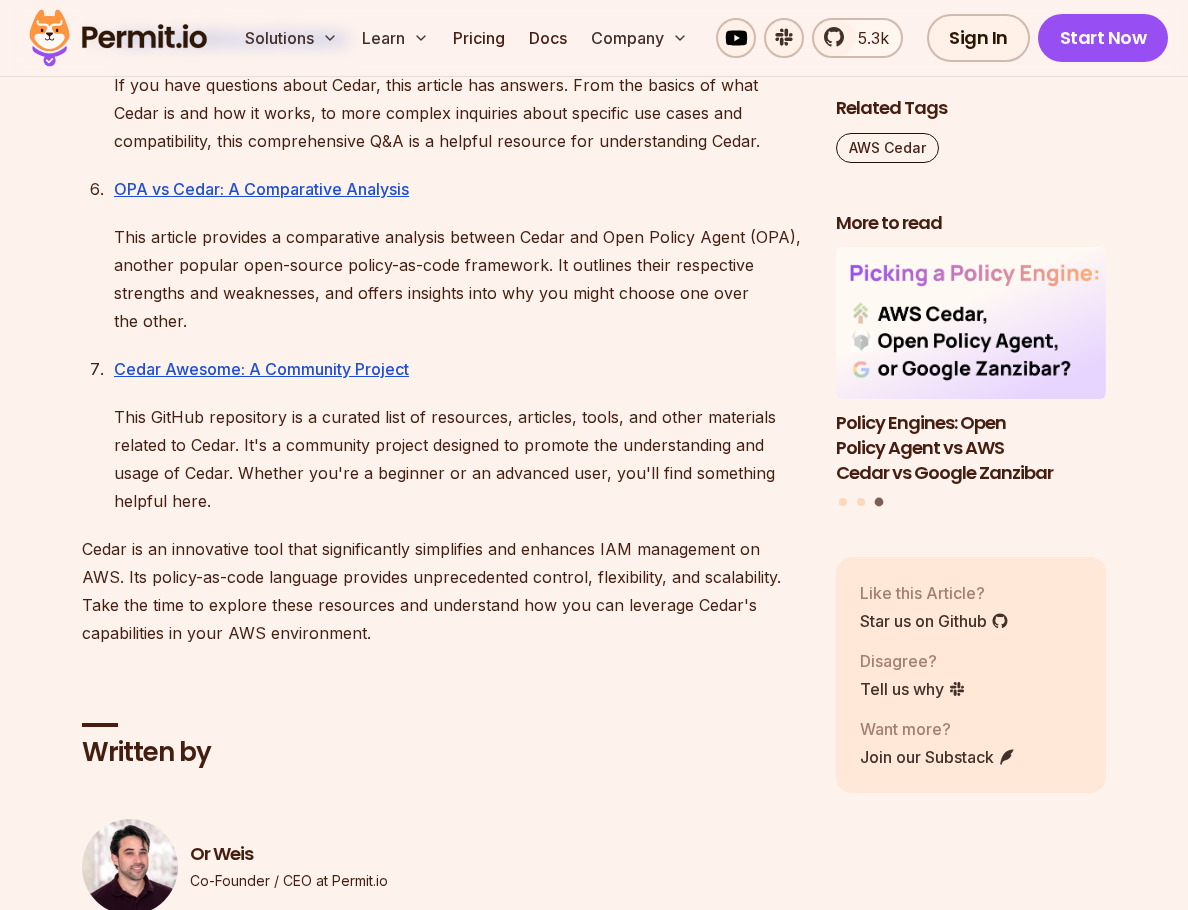 scroll, scrollTop: 1957, scrollLeft: 0, axis: vertical 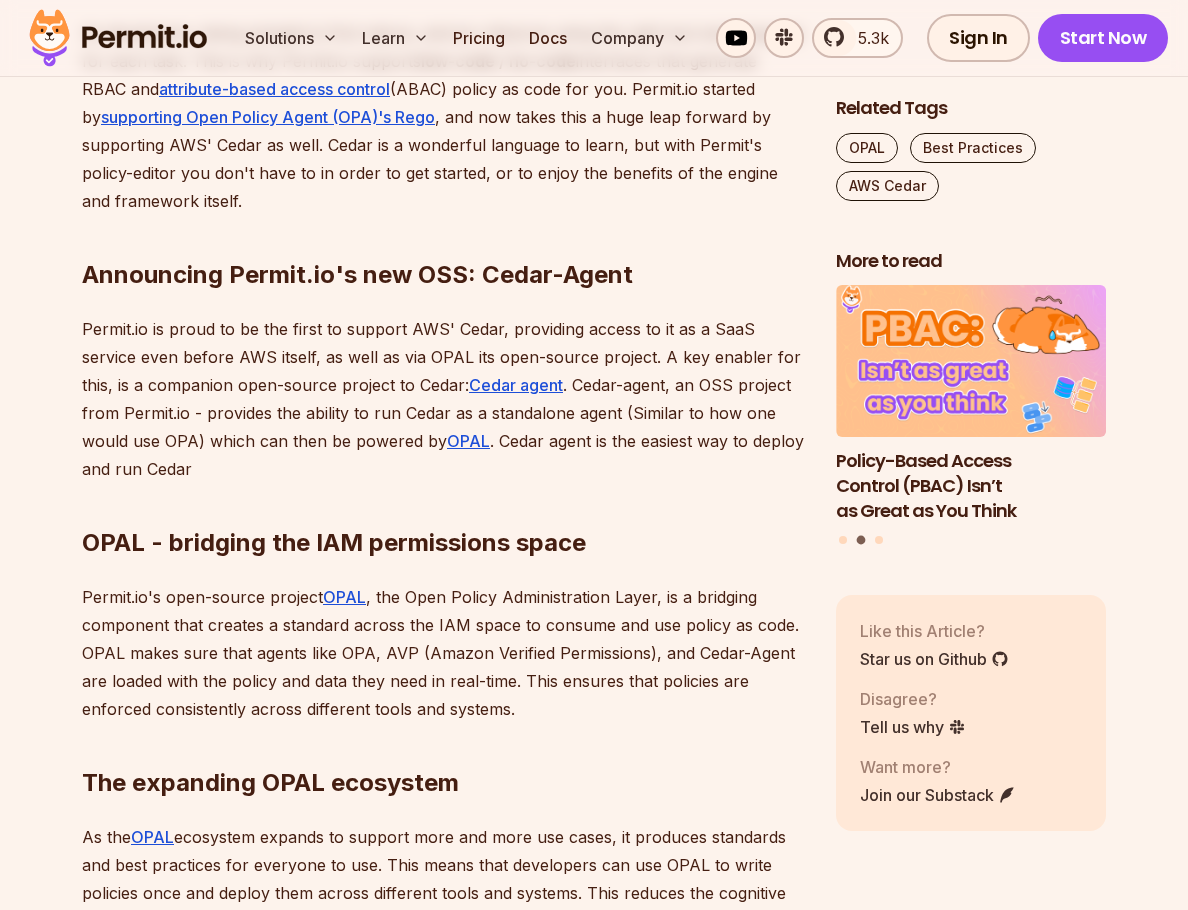 click on "Announcing Permit.io's new OSS: Cedar-Agent" at bounding box center [443, 235] 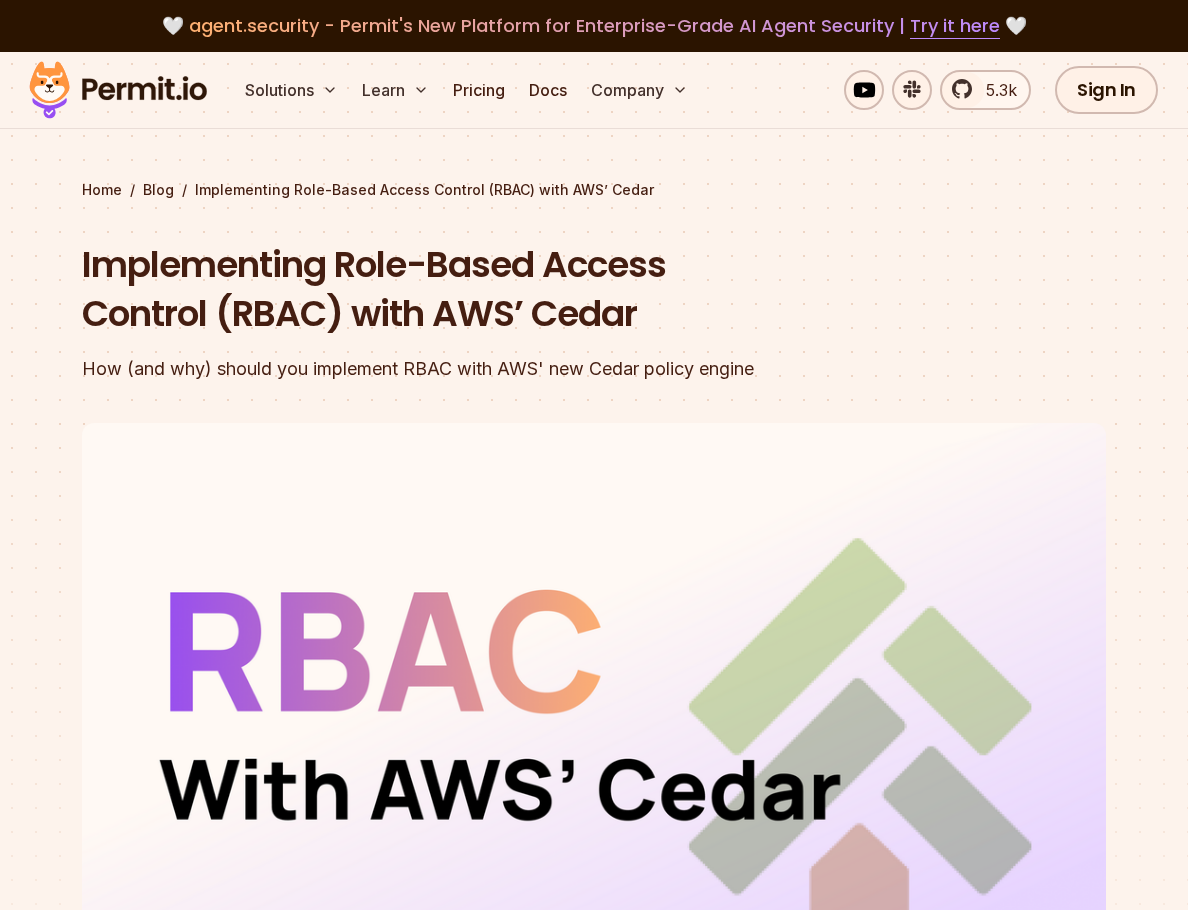 scroll, scrollTop: 0, scrollLeft: 0, axis: both 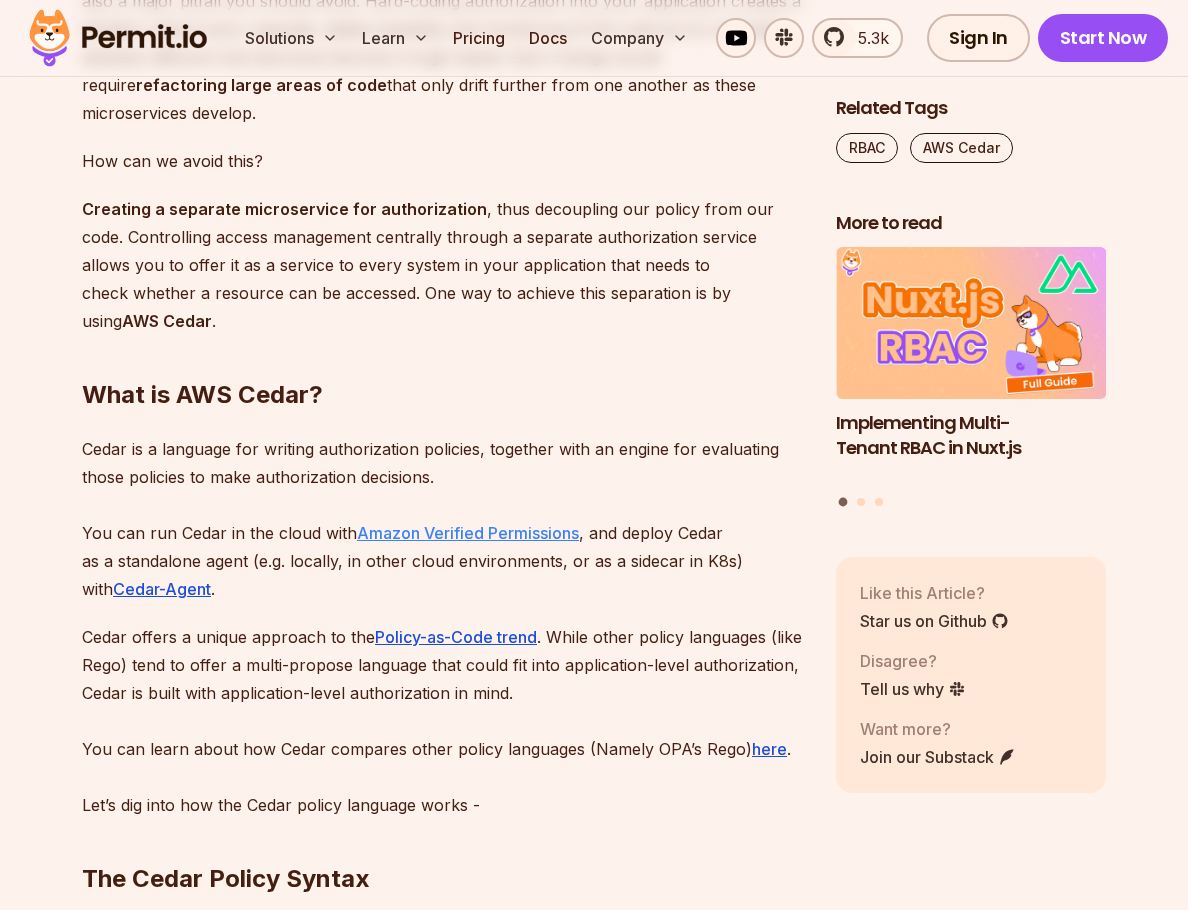 click on "Amazon Verified Permissions" at bounding box center [468, 533] 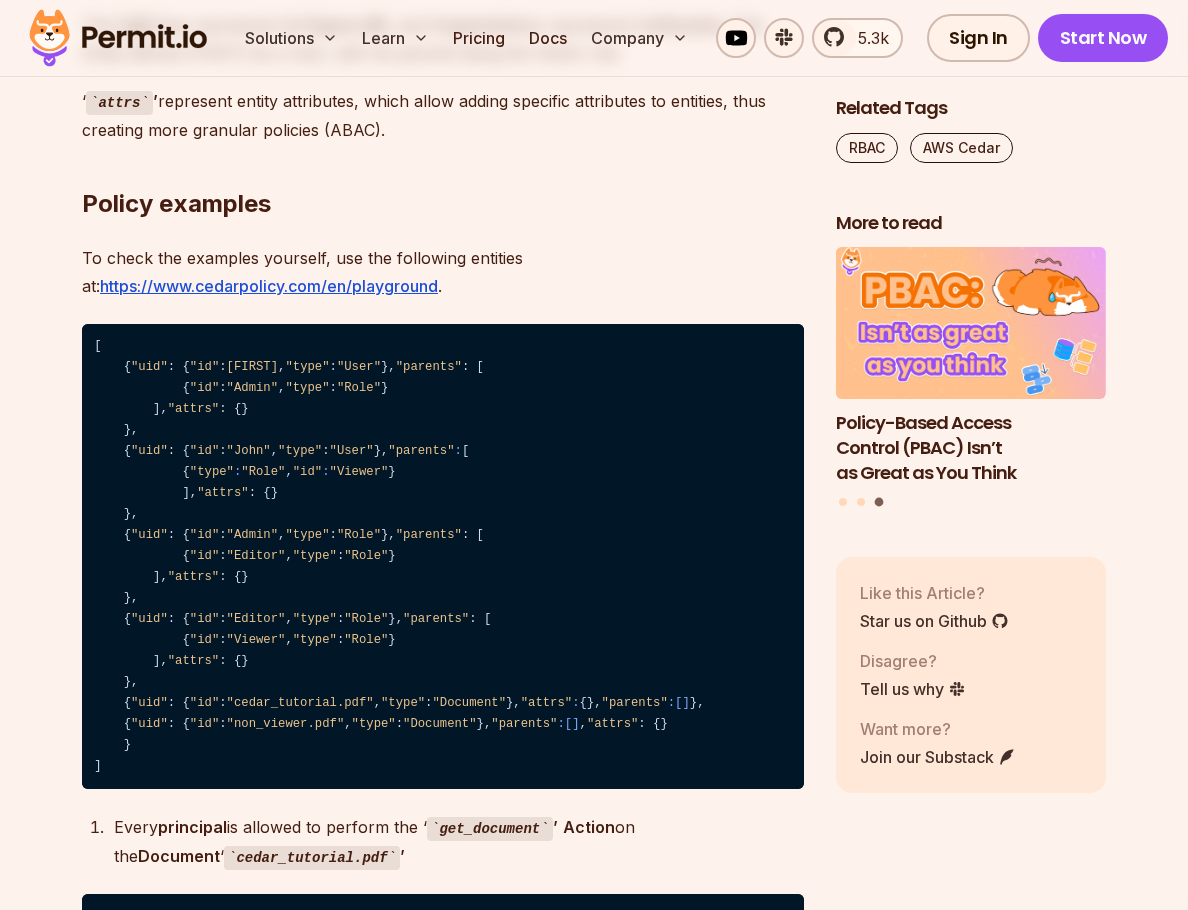 scroll, scrollTop: 7195, scrollLeft: 0, axis: vertical 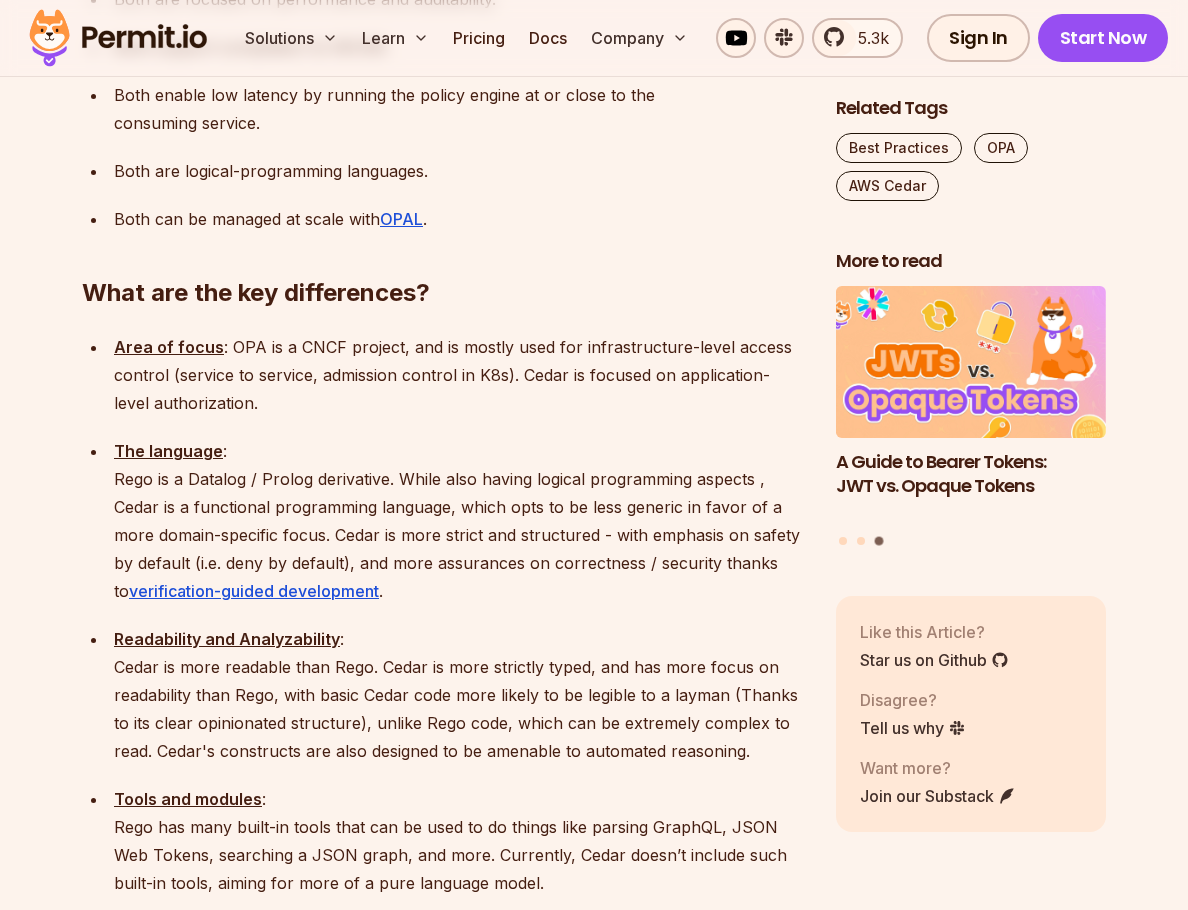 click on "Area of focus : OPA is a CNCF project, and is mostly used for infrastructure-level access control (service to service, admission control in K8s). Cedar is focused on application-level authorization." at bounding box center (459, 375) 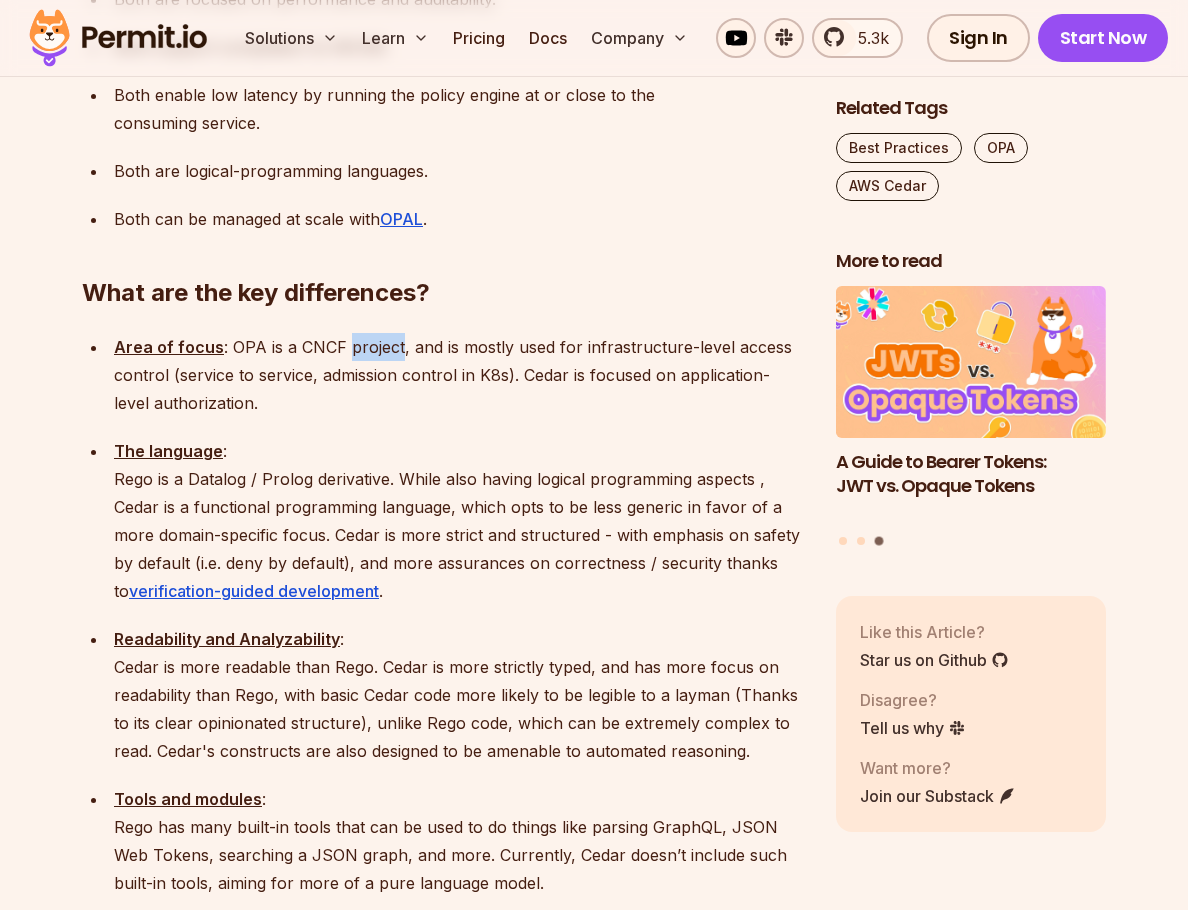 click on "Area of focus : OPA is a CNCF project, and is mostly used for infrastructure-level access control (service to service, admission control in K8s). Cedar is focused on application-level authorization." at bounding box center [459, 375] 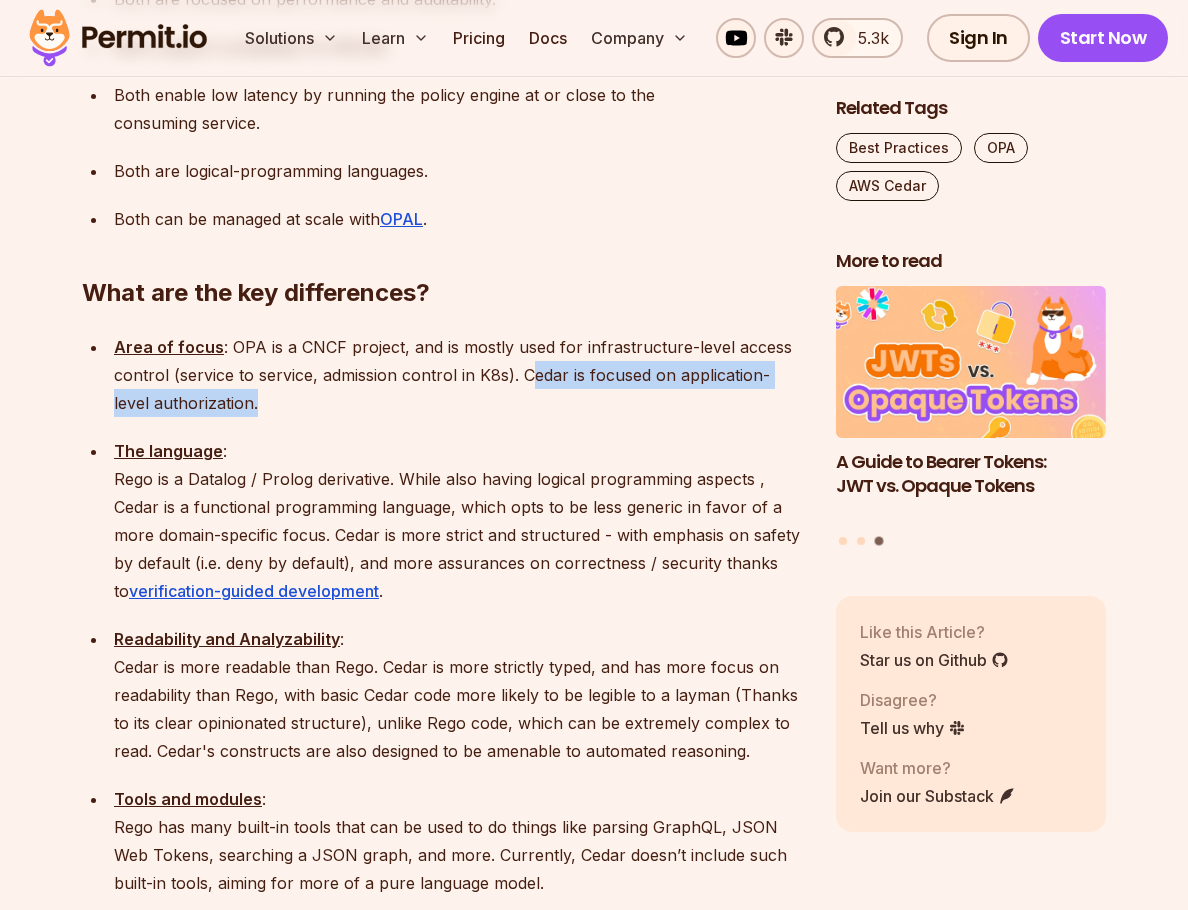 drag, startPoint x: 526, startPoint y: 343, endPoint x: 571, endPoint y: 380, distance: 58.258045 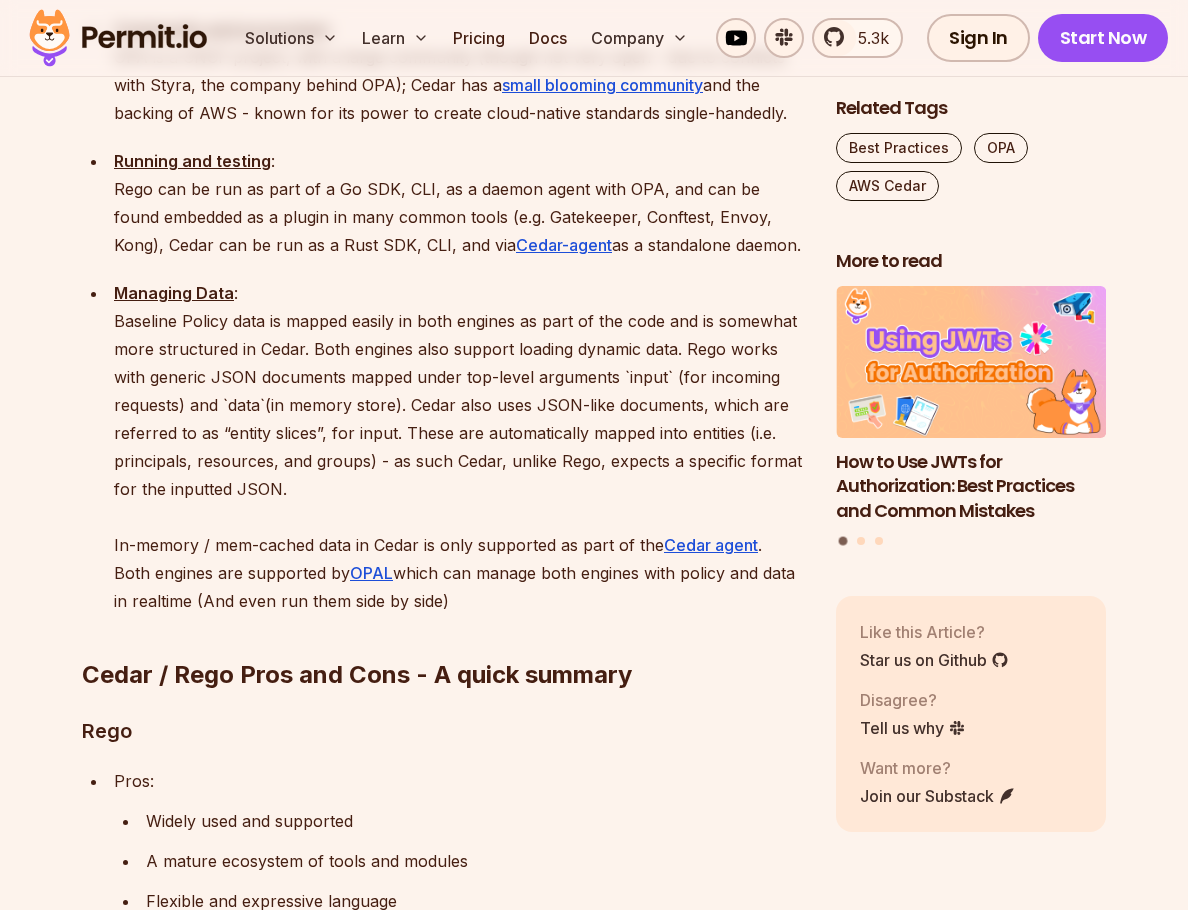scroll, scrollTop: 3105, scrollLeft: 0, axis: vertical 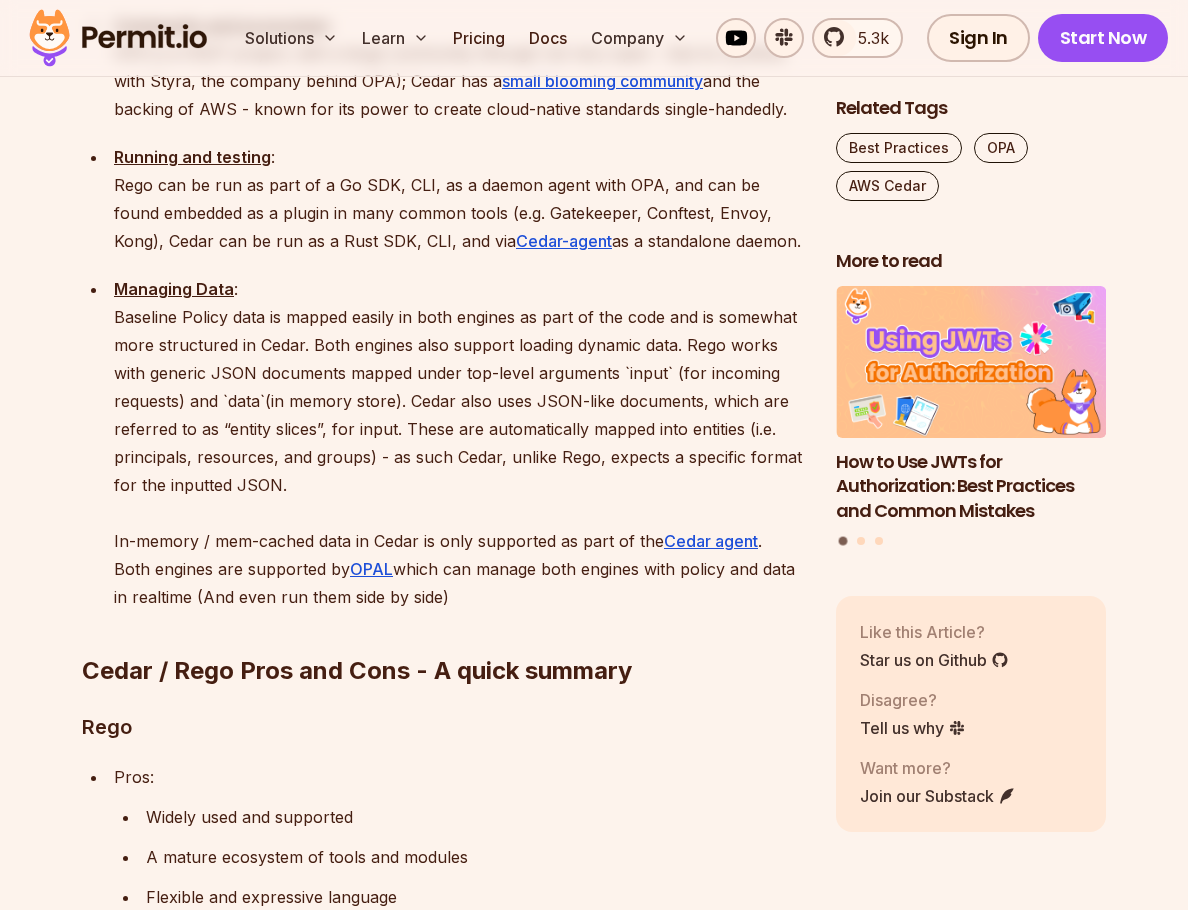 click on "Managing Data :  Baseline Policy data is mapped easily in both engines as part of the code and is somewhat more structured in Cedar. Both engines also support loading dynamic data. Rego works with generic JSON documents mapped under top-level arguments `input` (for incoming requests) and `data`(in memory store). Cedar also uses JSON-like documents, which are referred to as “entity slices”, for input. These are automatically mapped into entities (i.e. principals, resources, and groups) - as such Cedar, unlike Rego, expects a specific format for the inputted JSON. In-memory / mem-cached data in Cedar is only supported as part of the  Cedar agent . Both engines are supported by  OPAL  which can manage both engines with policy and data in realtime (And even run them side by side)" at bounding box center [459, 443] 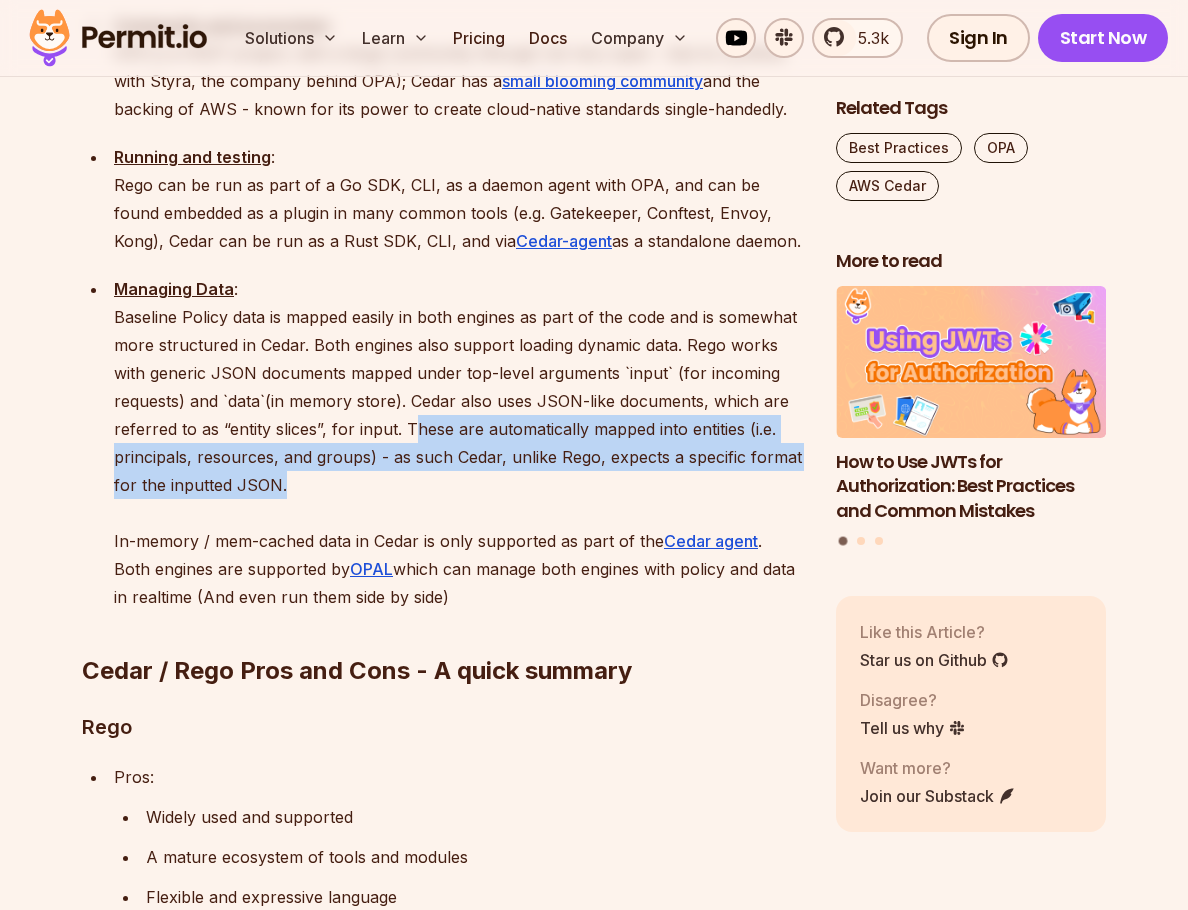 drag, startPoint x: 412, startPoint y: 391, endPoint x: 481, endPoint y: 443, distance: 86.40023 